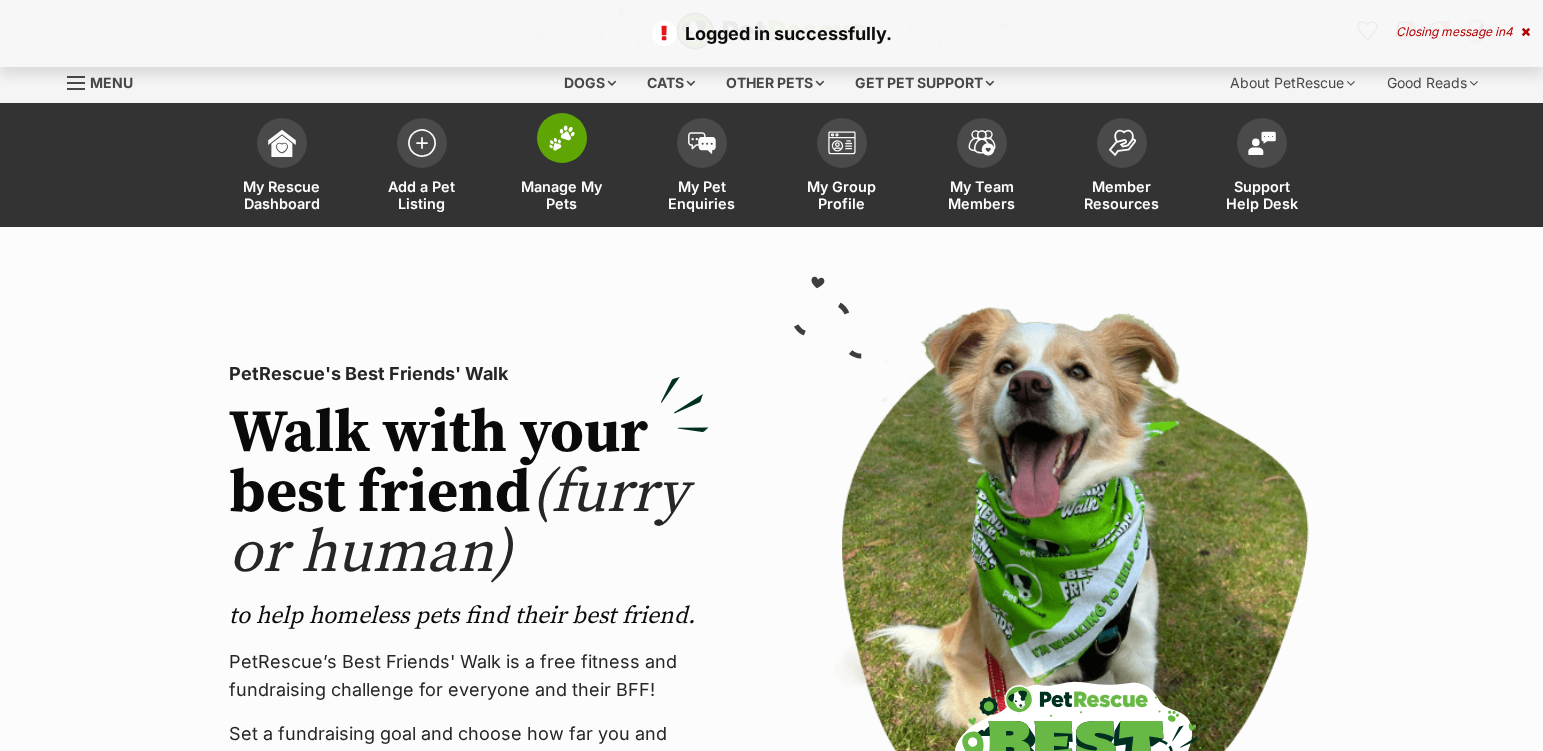 scroll, scrollTop: 0, scrollLeft: 0, axis: both 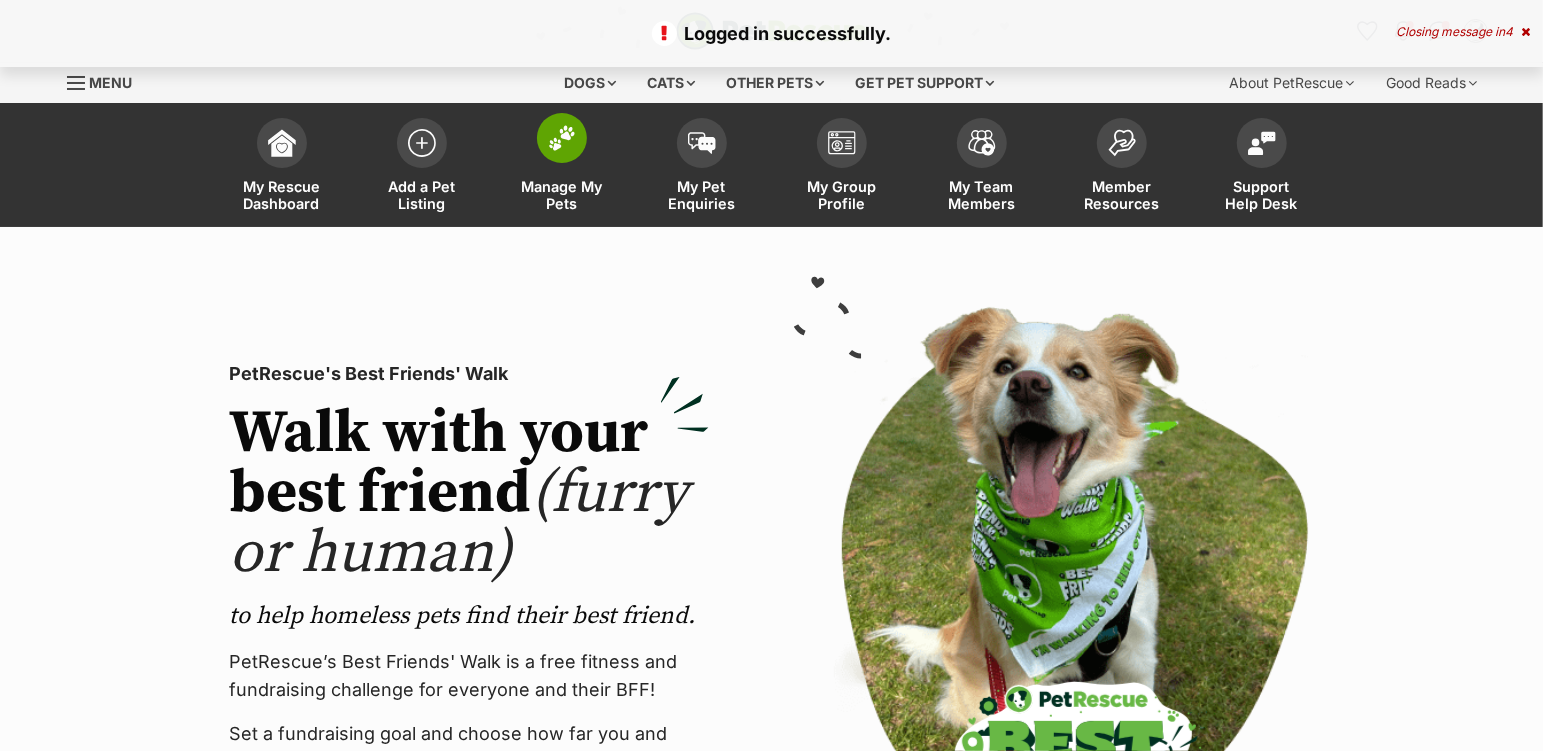 click at bounding box center [562, 138] 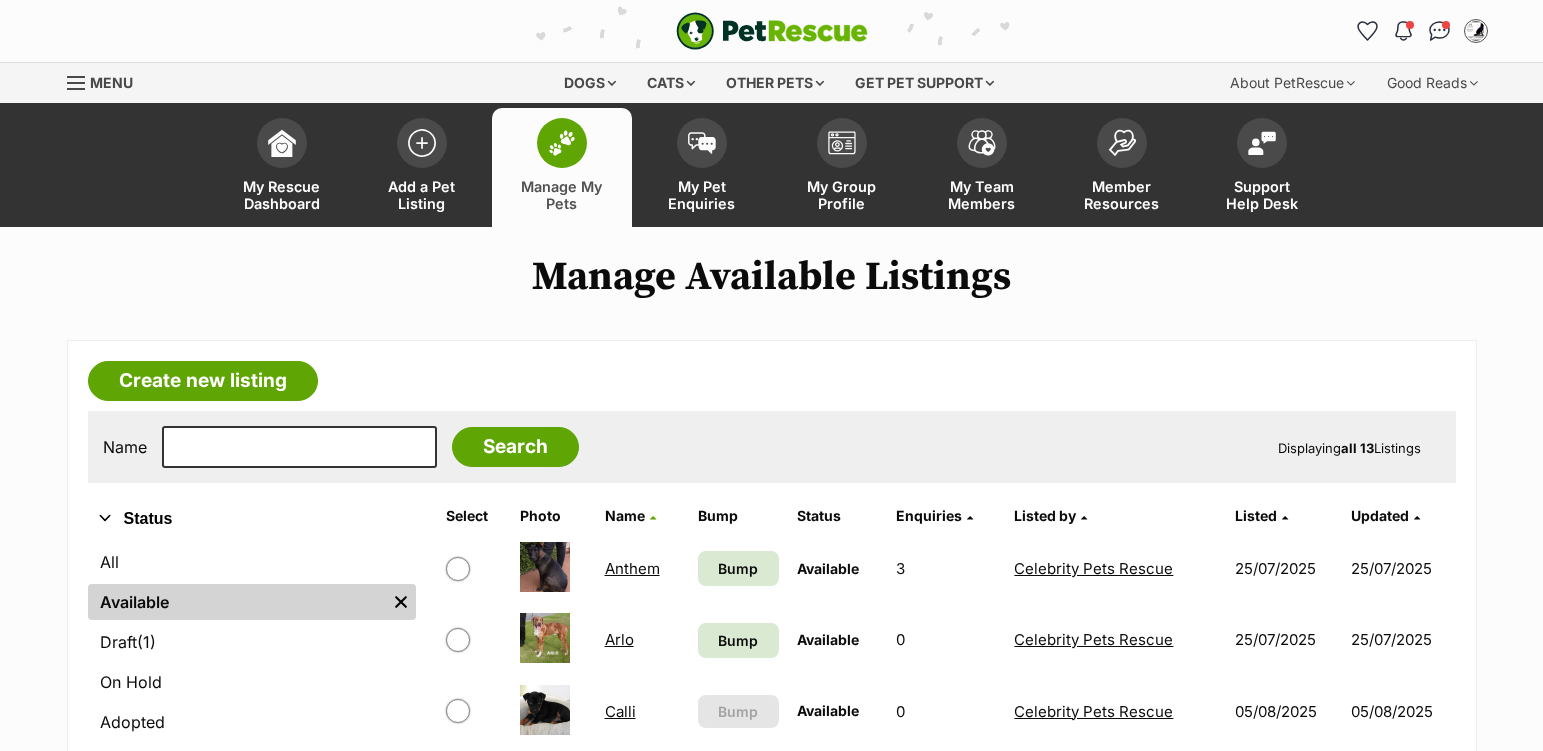 scroll, scrollTop: 0, scrollLeft: 0, axis: both 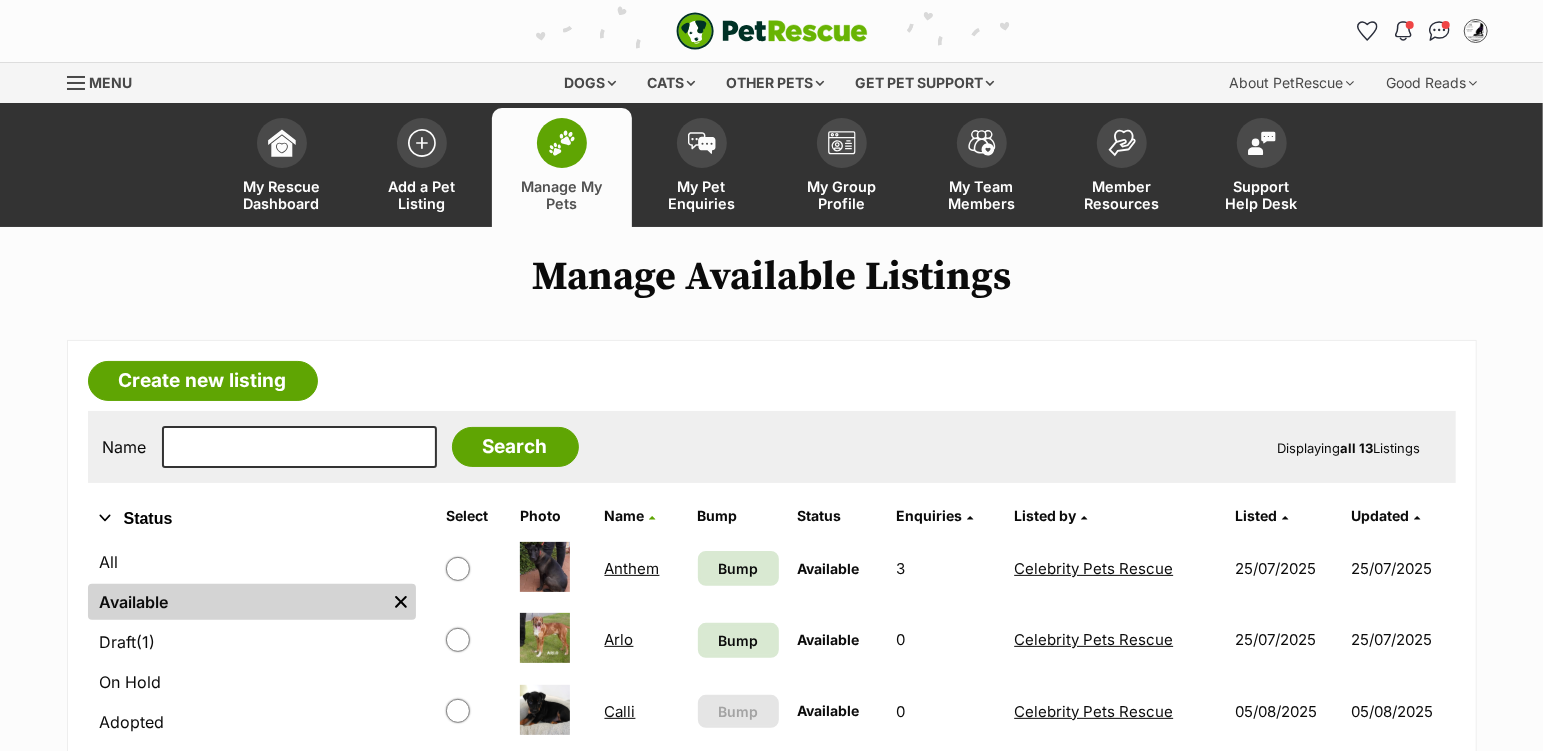 click on "Anthem" at bounding box center [632, 568] 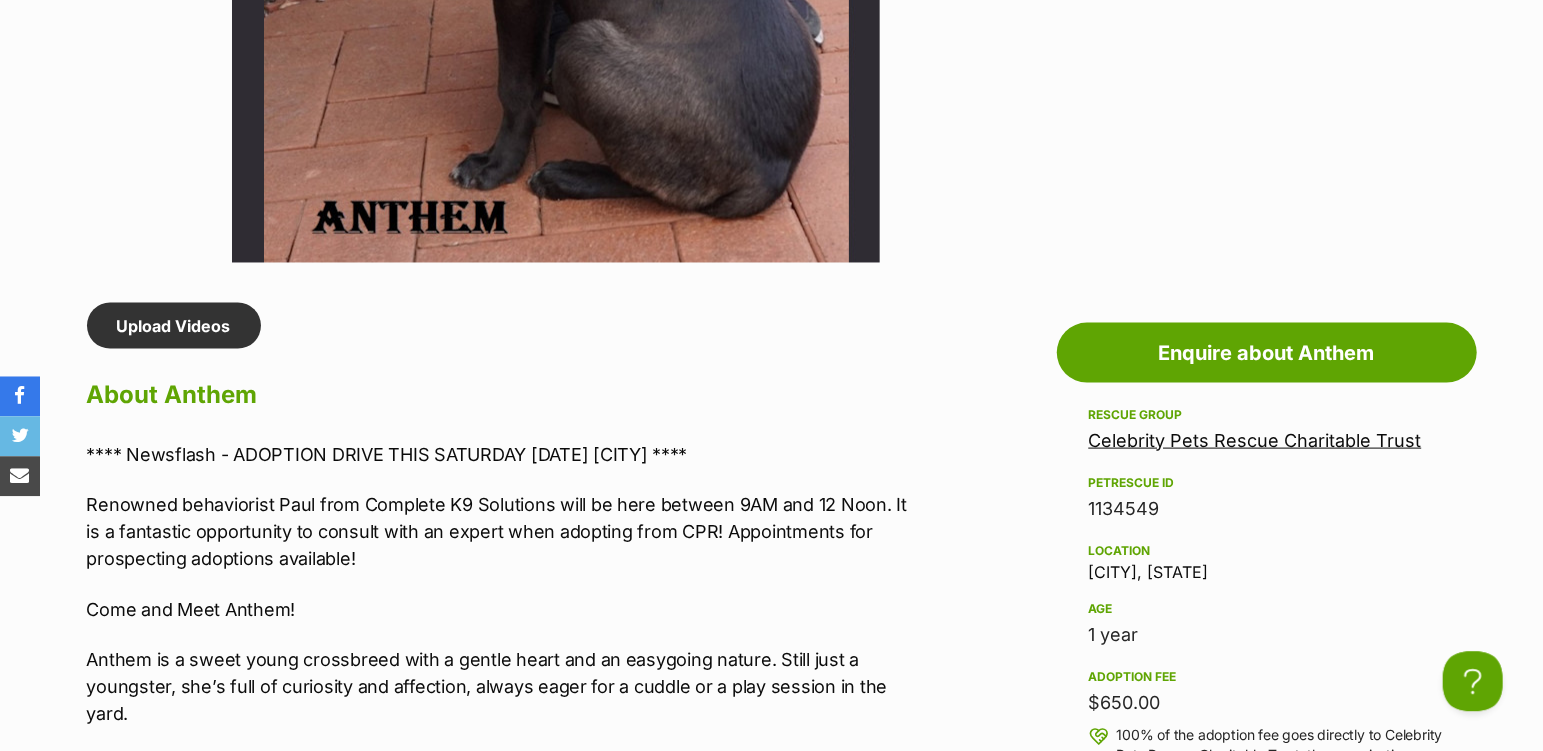 scroll, scrollTop: 1575, scrollLeft: 0, axis: vertical 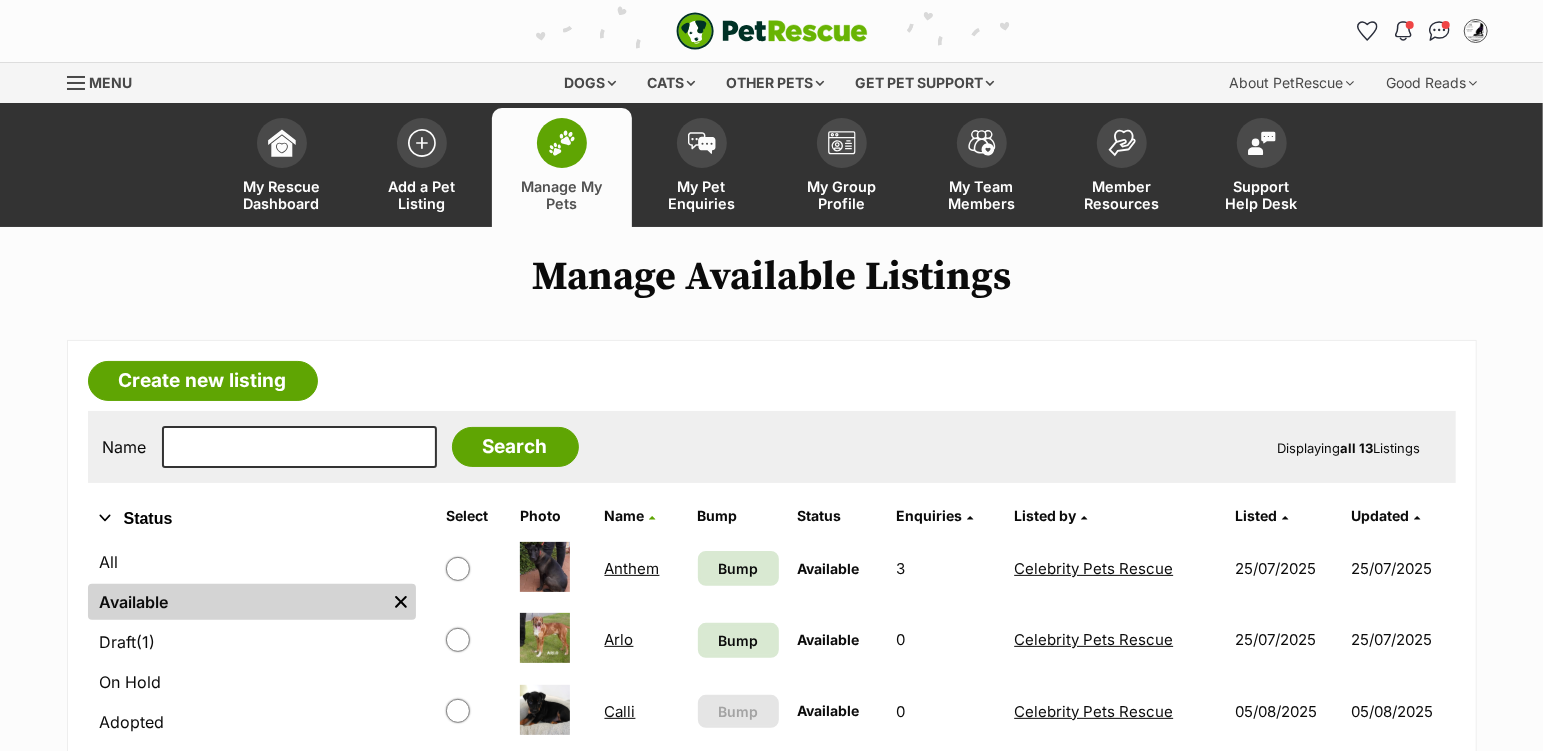 click on "Arlo" at bounding box center (619, 639) 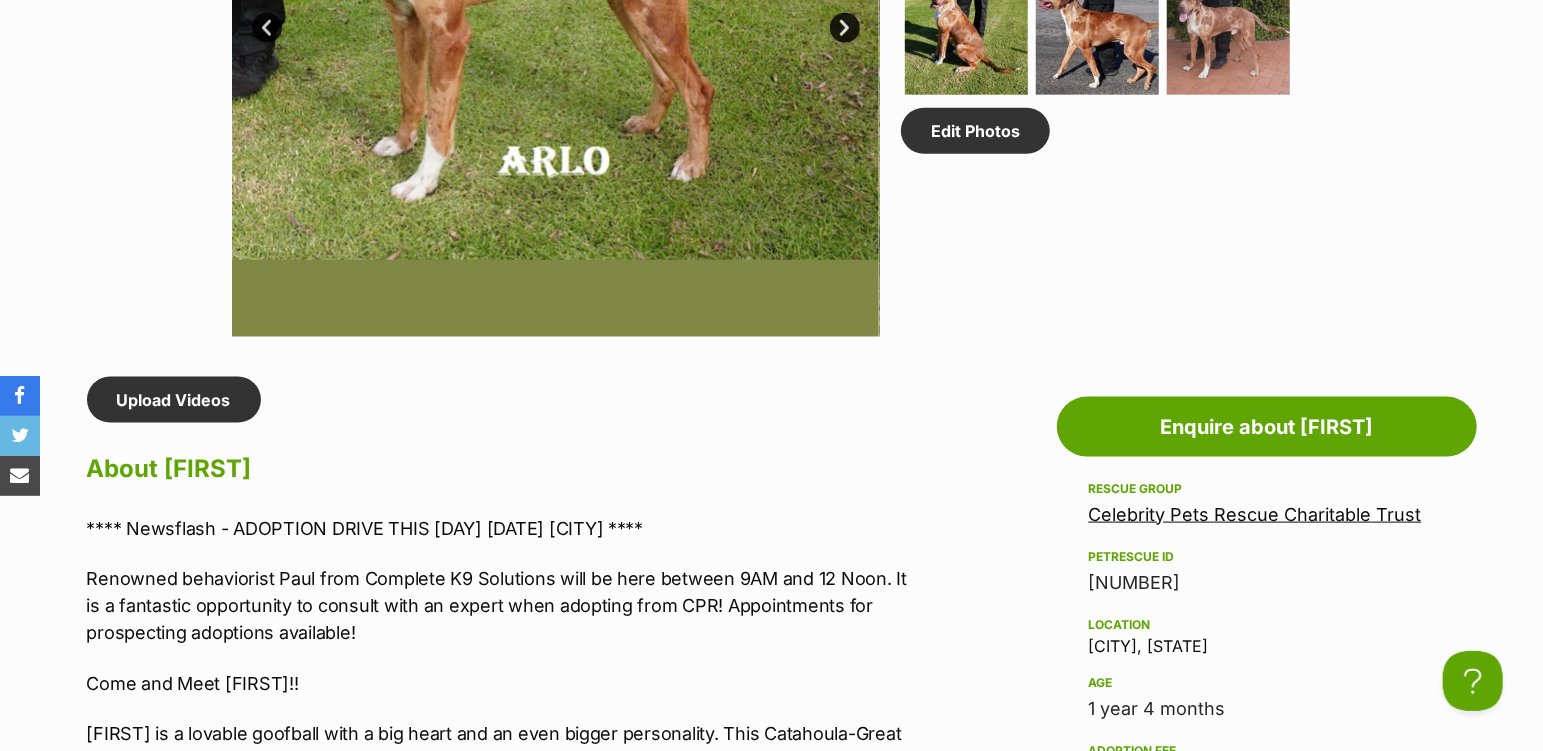 scroll, scrollTop: 1533, scrollLeft: 0, axis: vertical 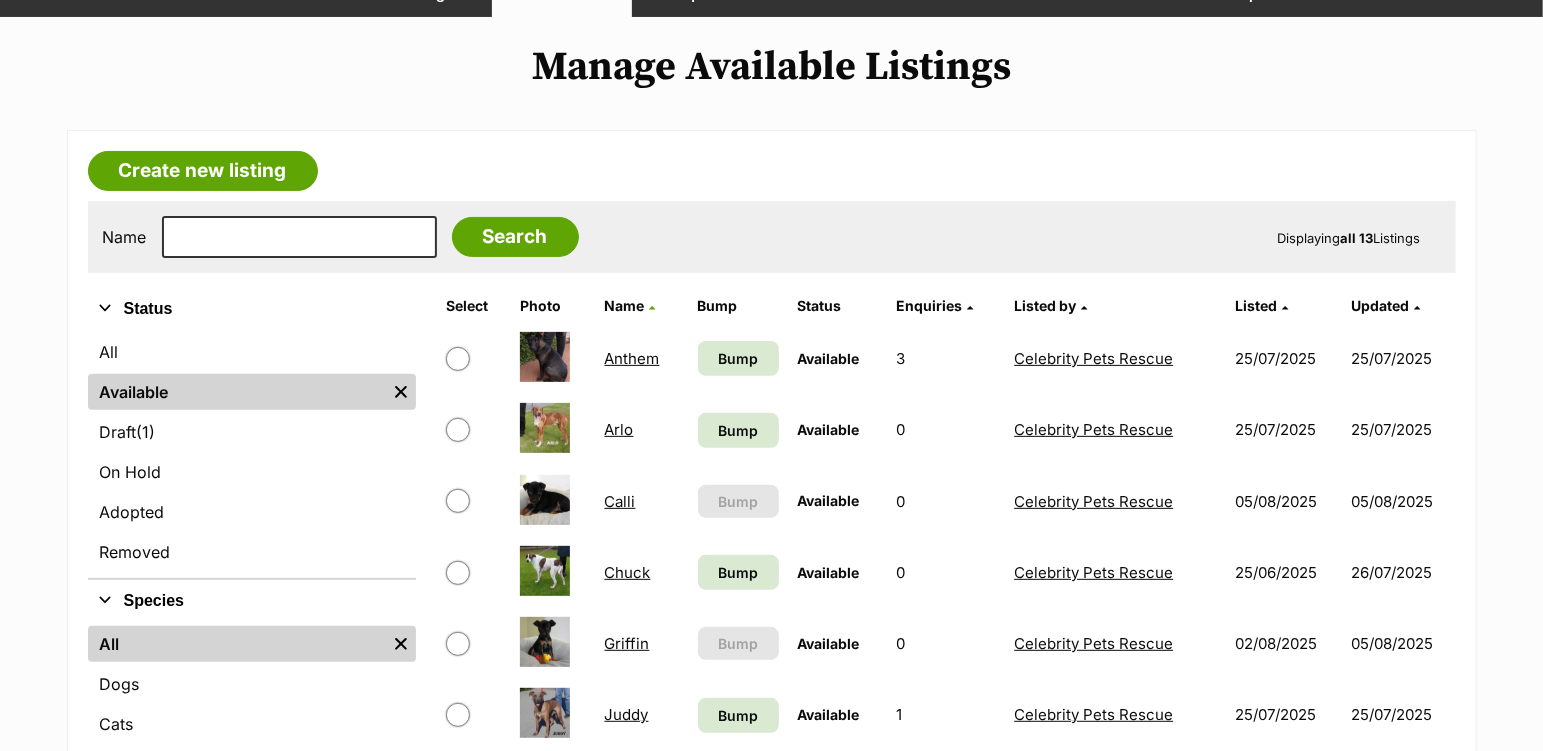 click on "Calli" at bounding box center (620, 501) 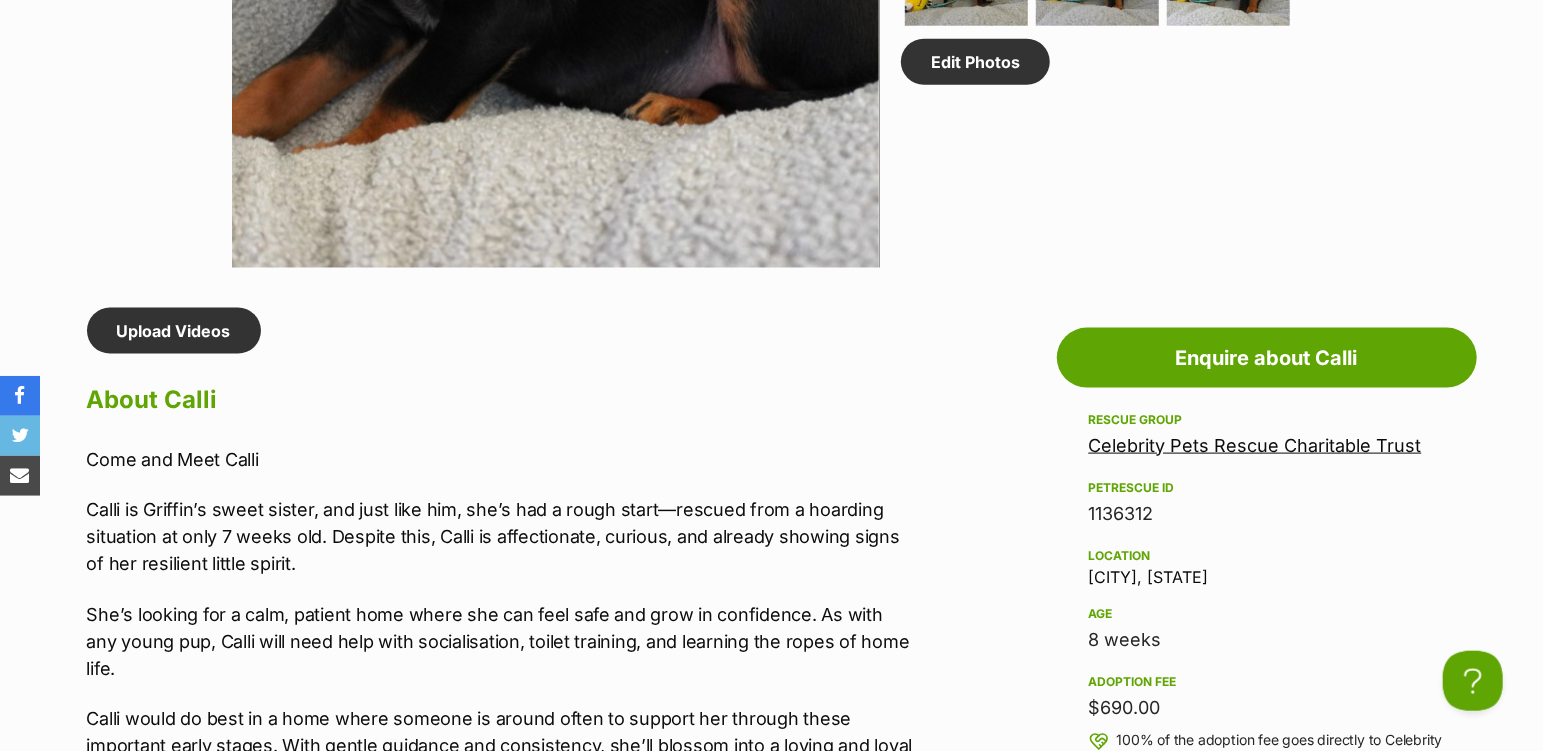 scroll, scrollTop: 1470, scrollLeft: 0, axis: vertical 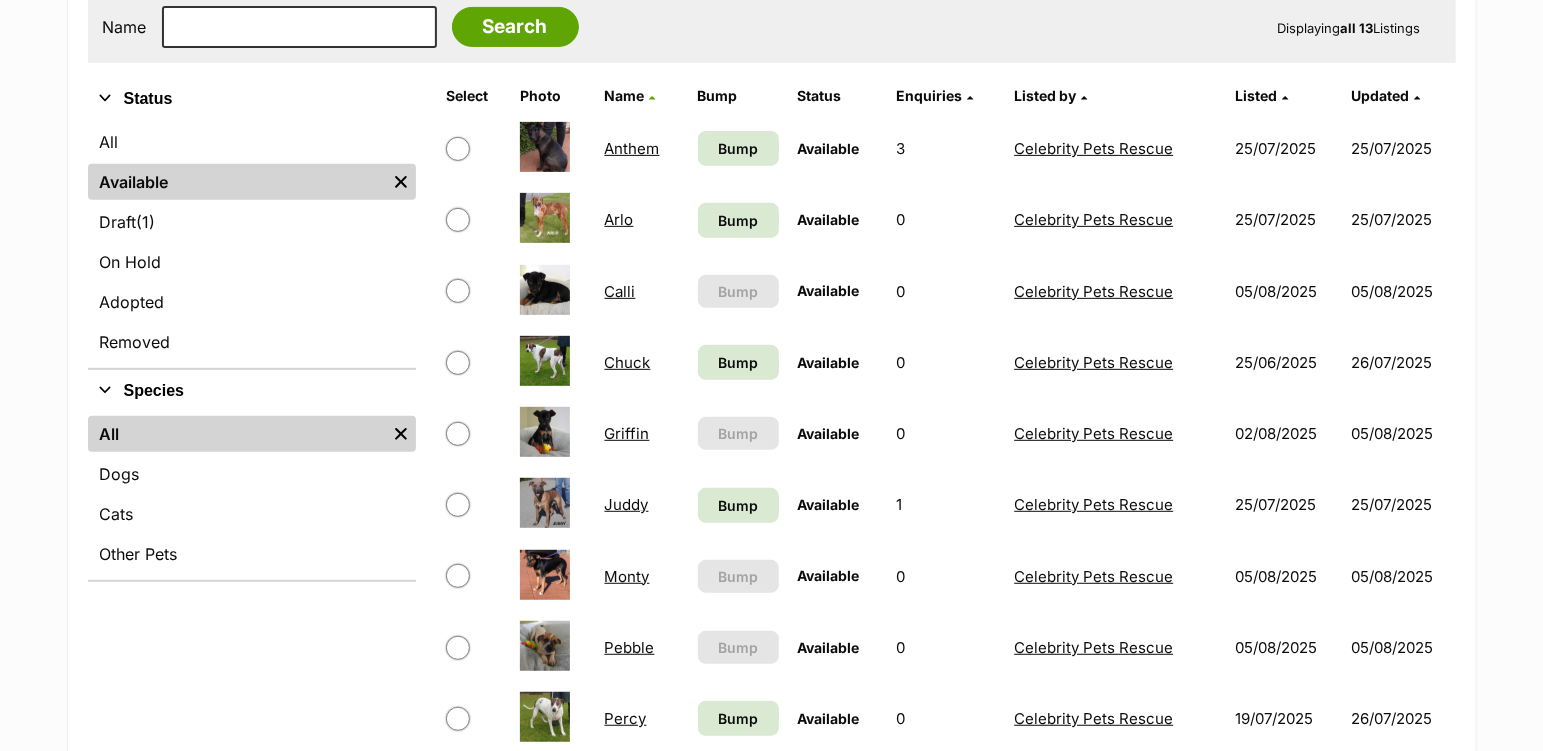 click on "Juddy" at bounding box center (627, 504) 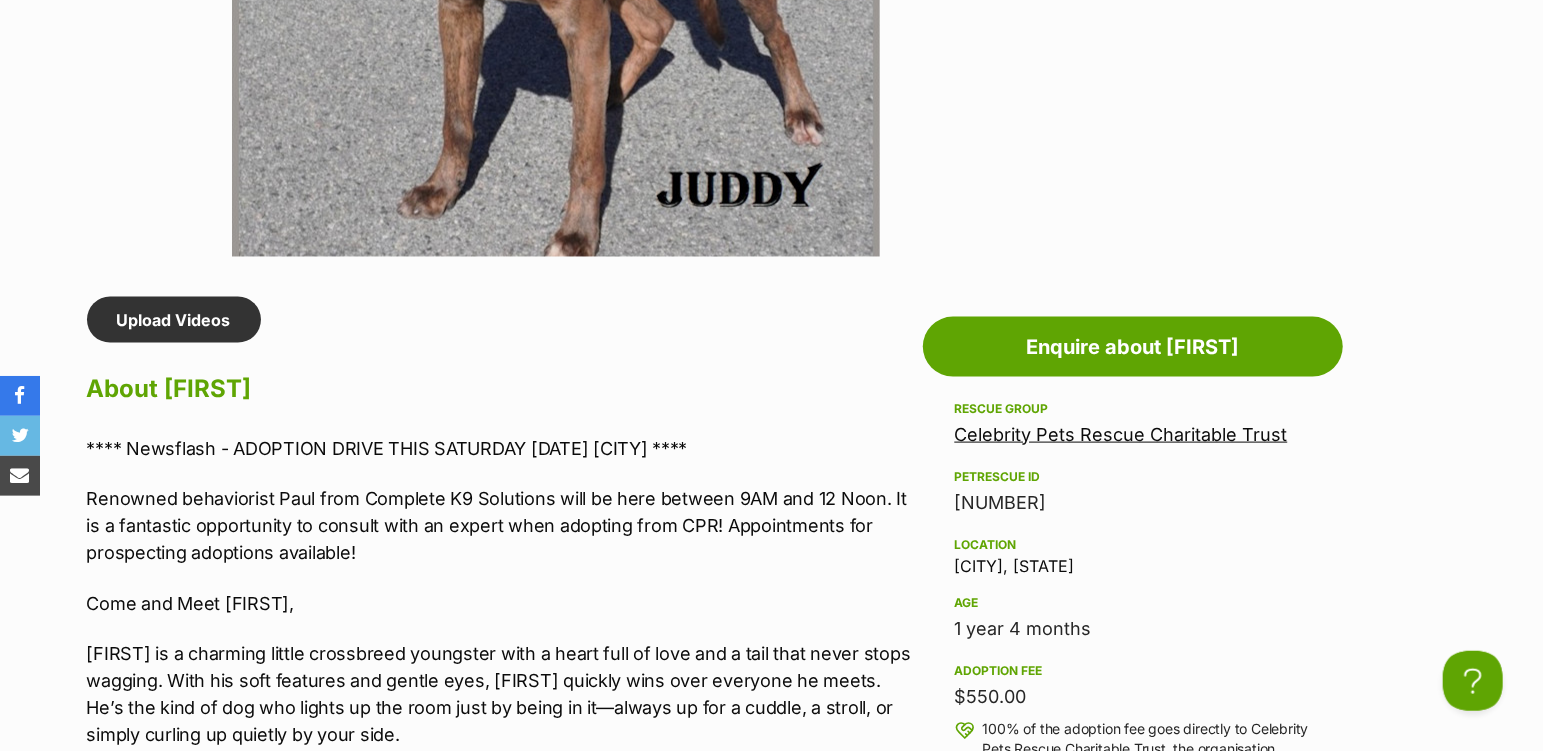 scroll, scrollTop: 1470, scrollLeft: 0, axis: vertical 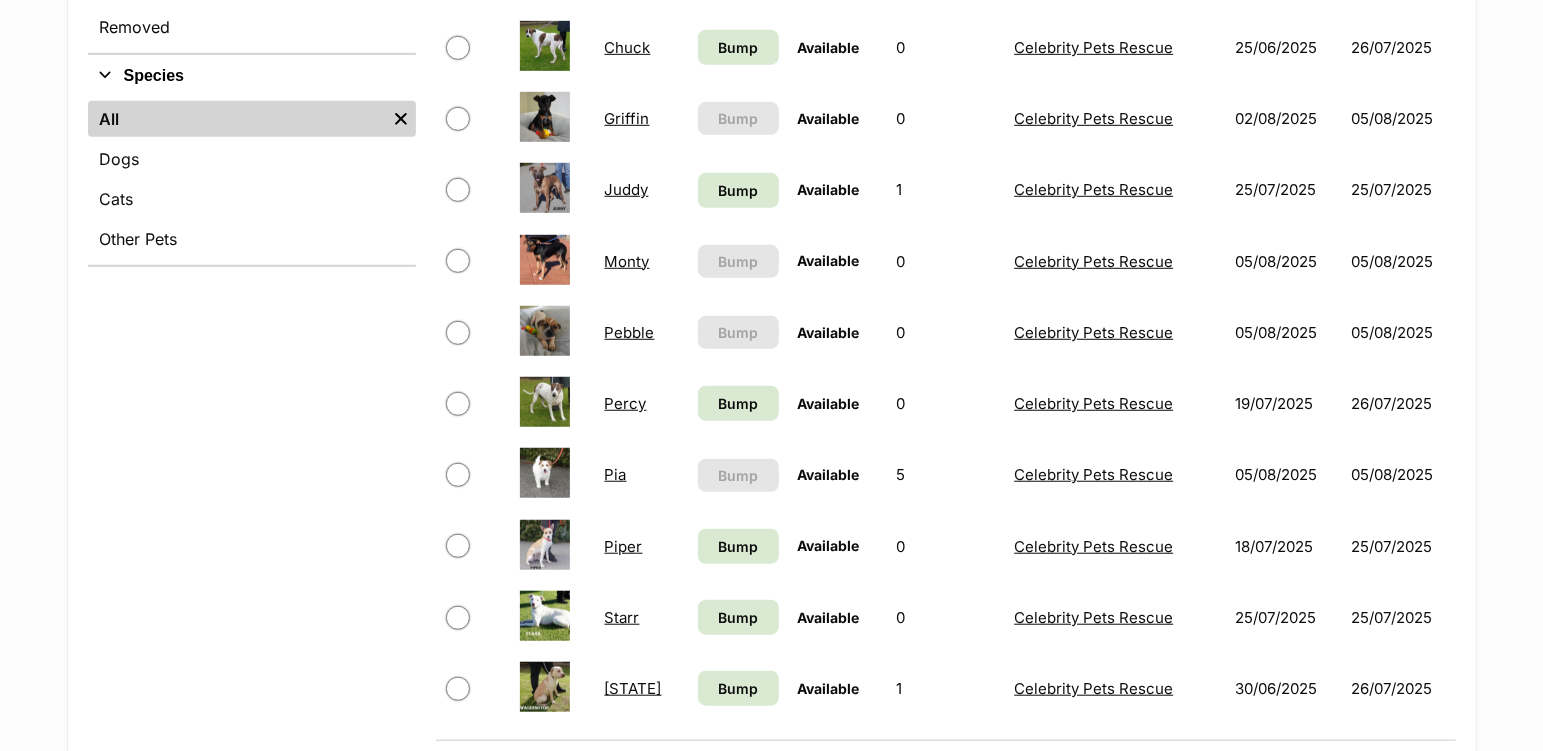 click on "Pebble" at bounding box center (630, 332) 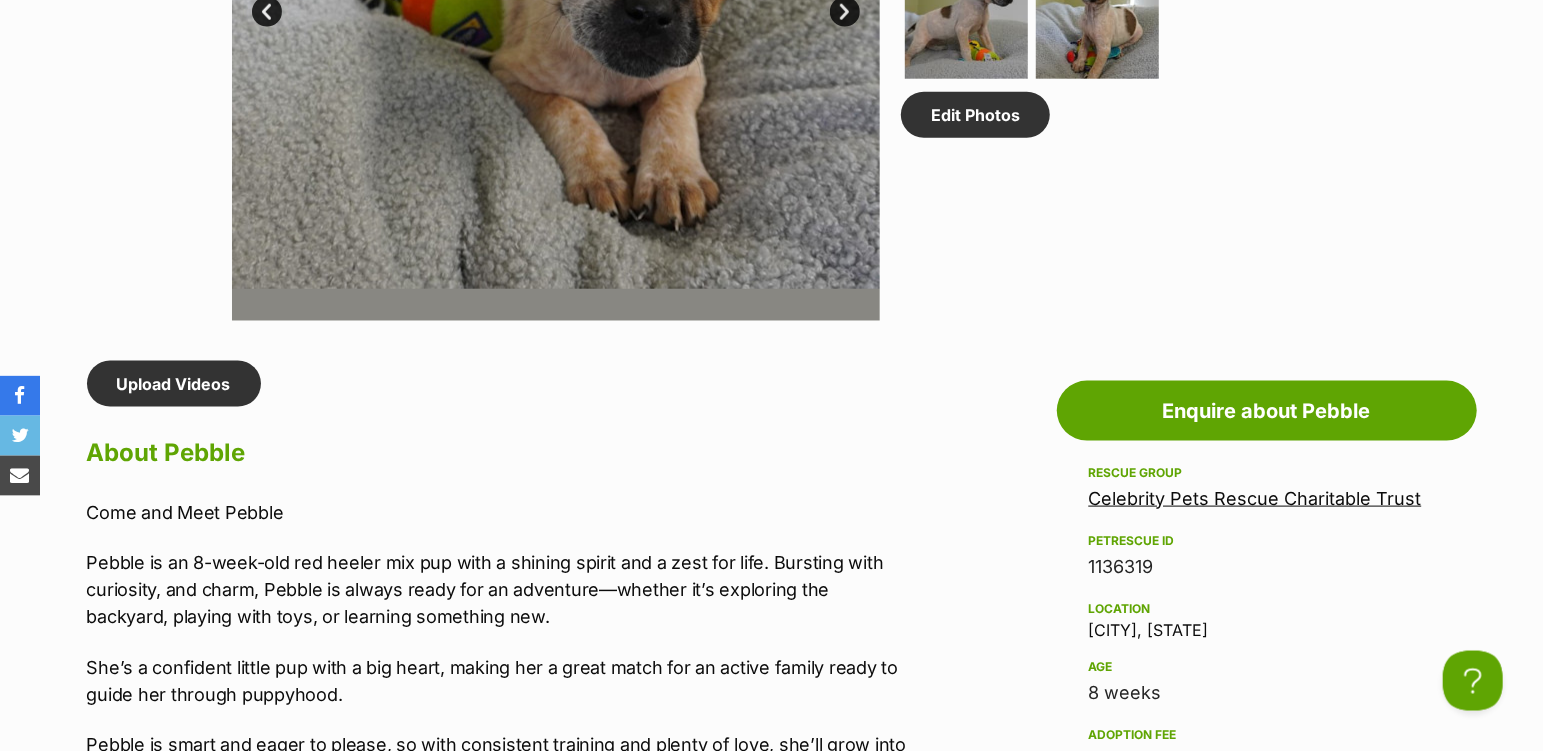 scroll, scrollTop: 1050, scrollLeft: 0, axis: vertical 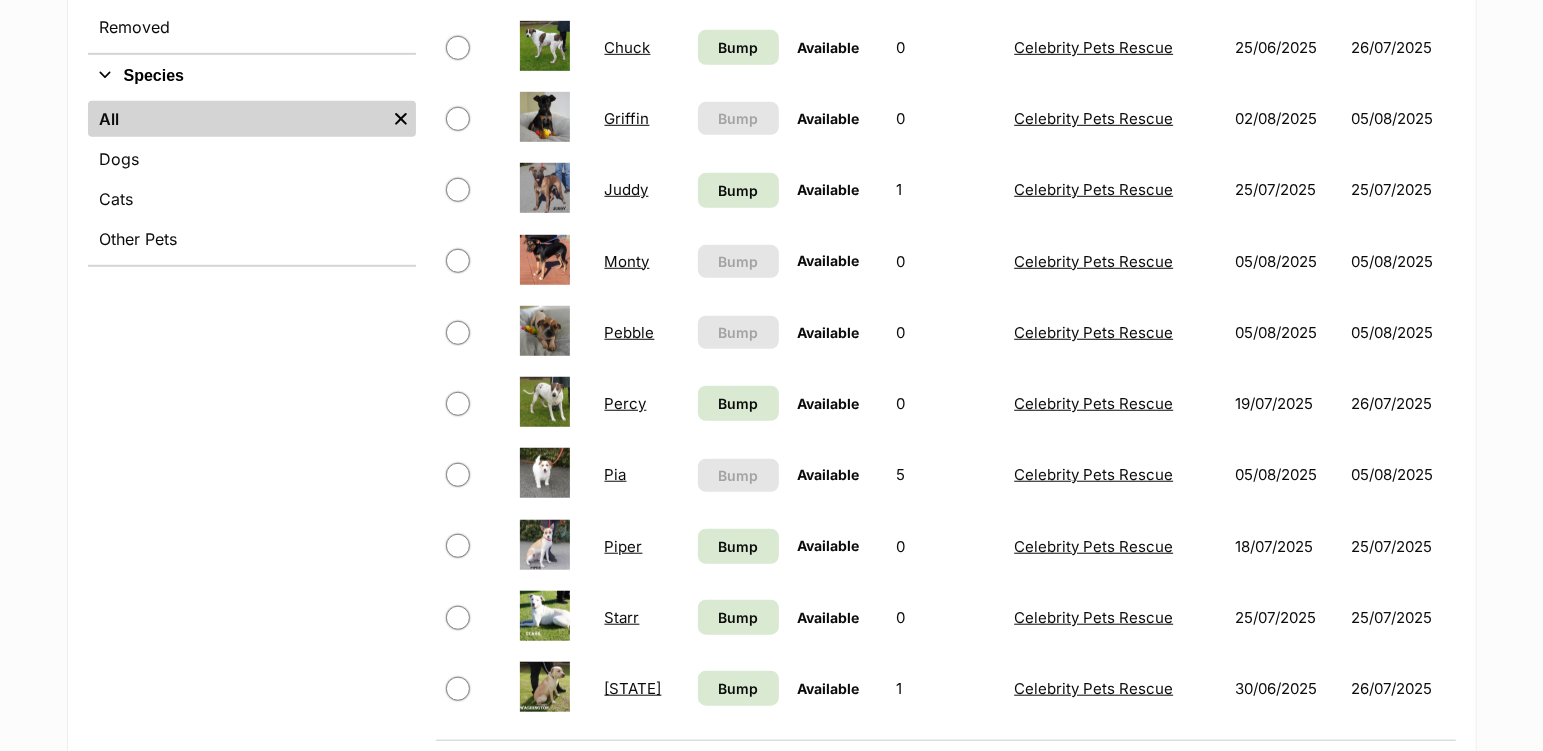 click on "[STATE]" at bounding box center (633, 688) 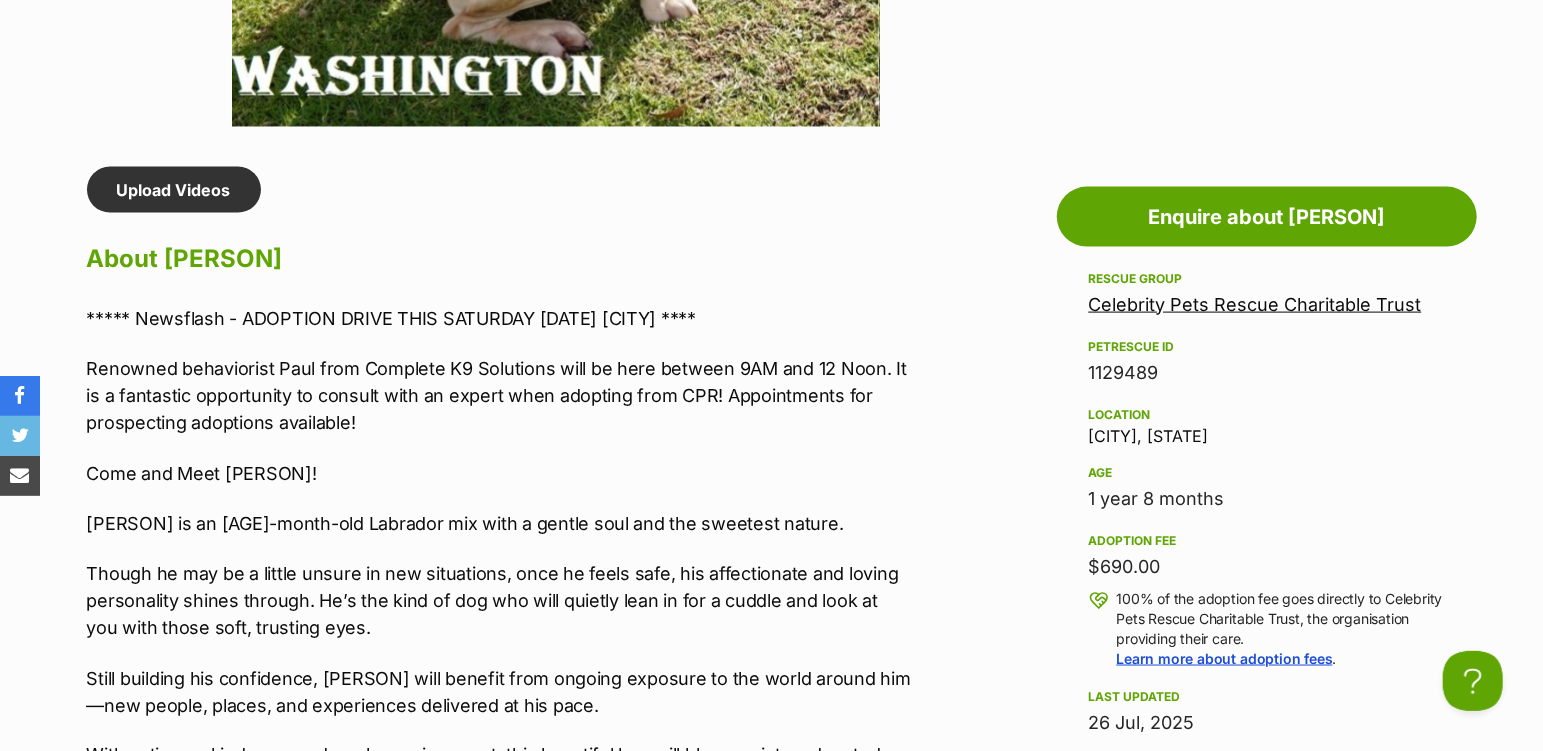 scroll, scrollTop: 0, scrollLeft: 0, axis: both 